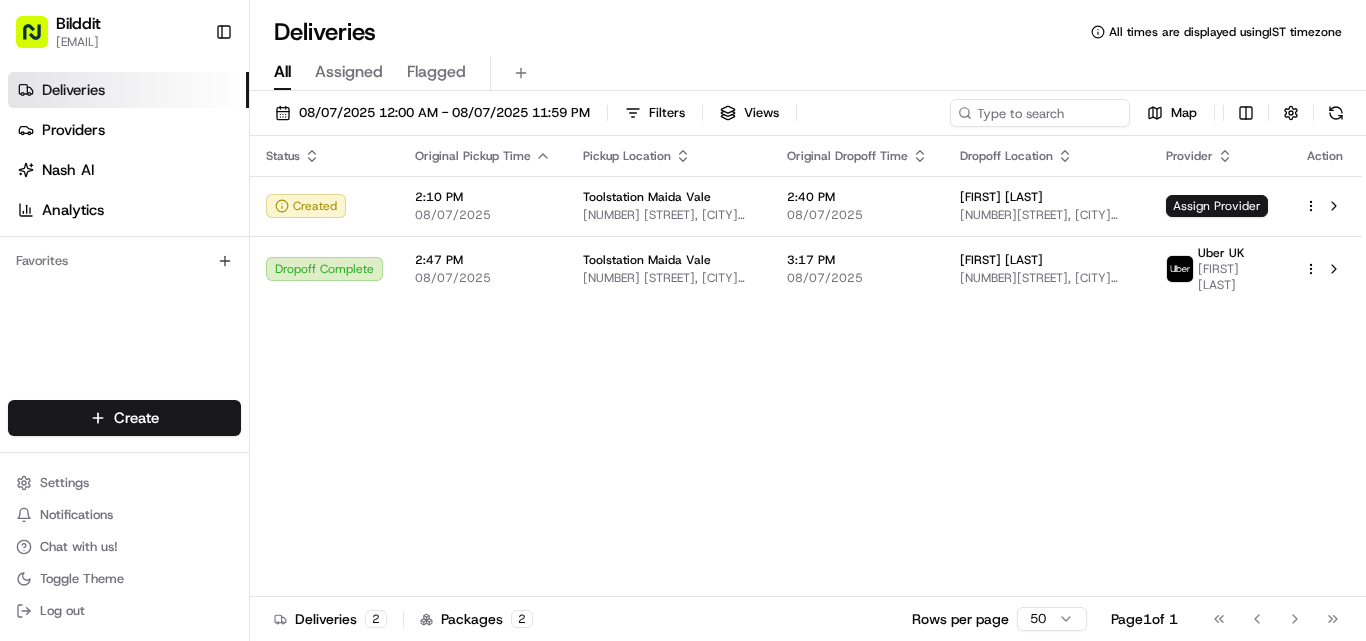 scroll, scrollTop: 0, scrollLeft: 0, axis: both 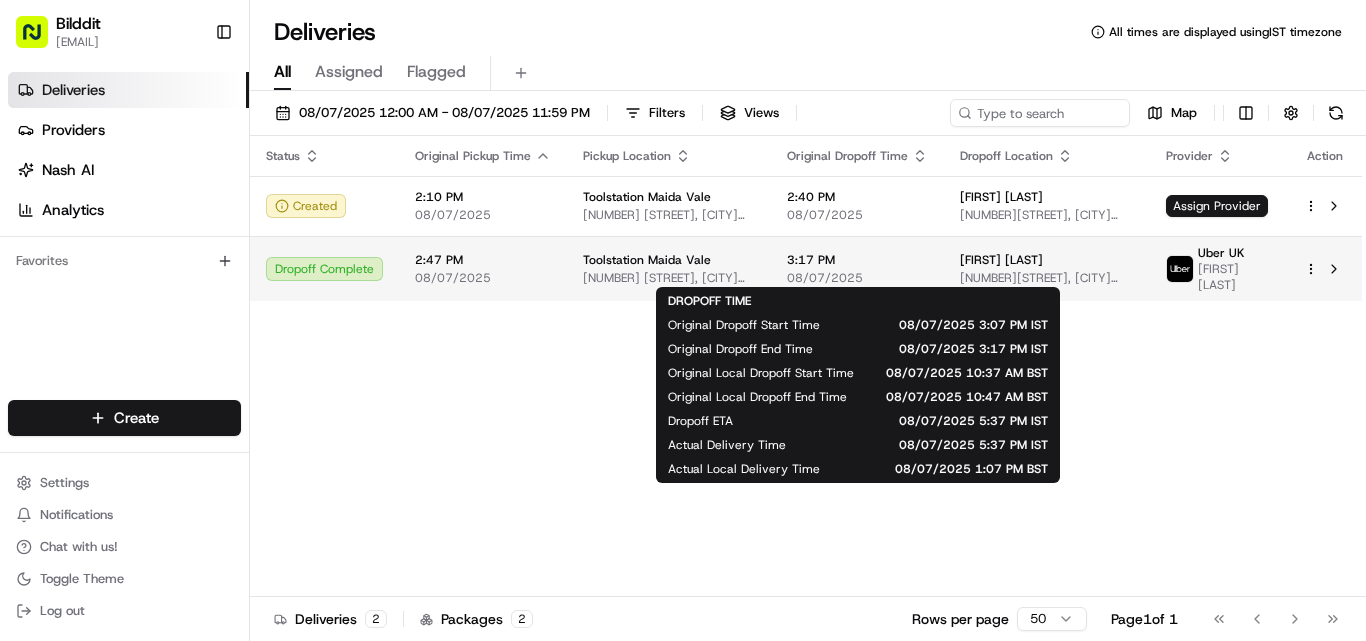 click on "3:17 PM" at bounding box center (857, 260) 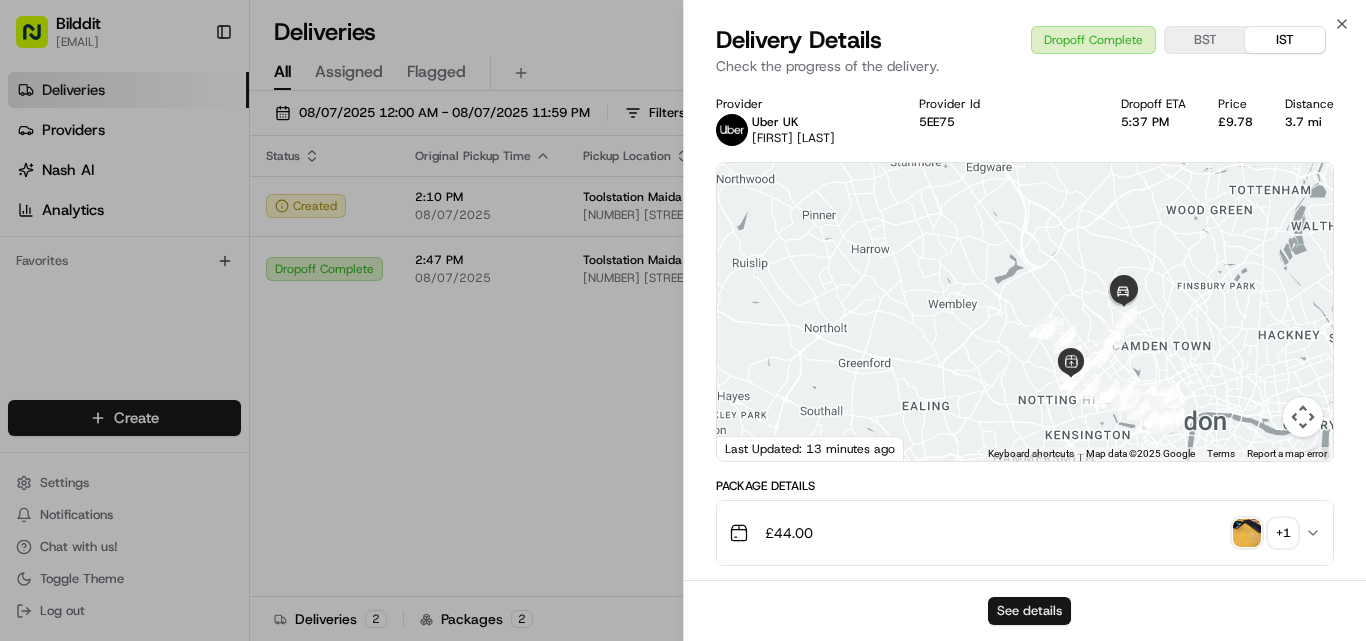 click on "See details" at bounding box center (1029, 611) 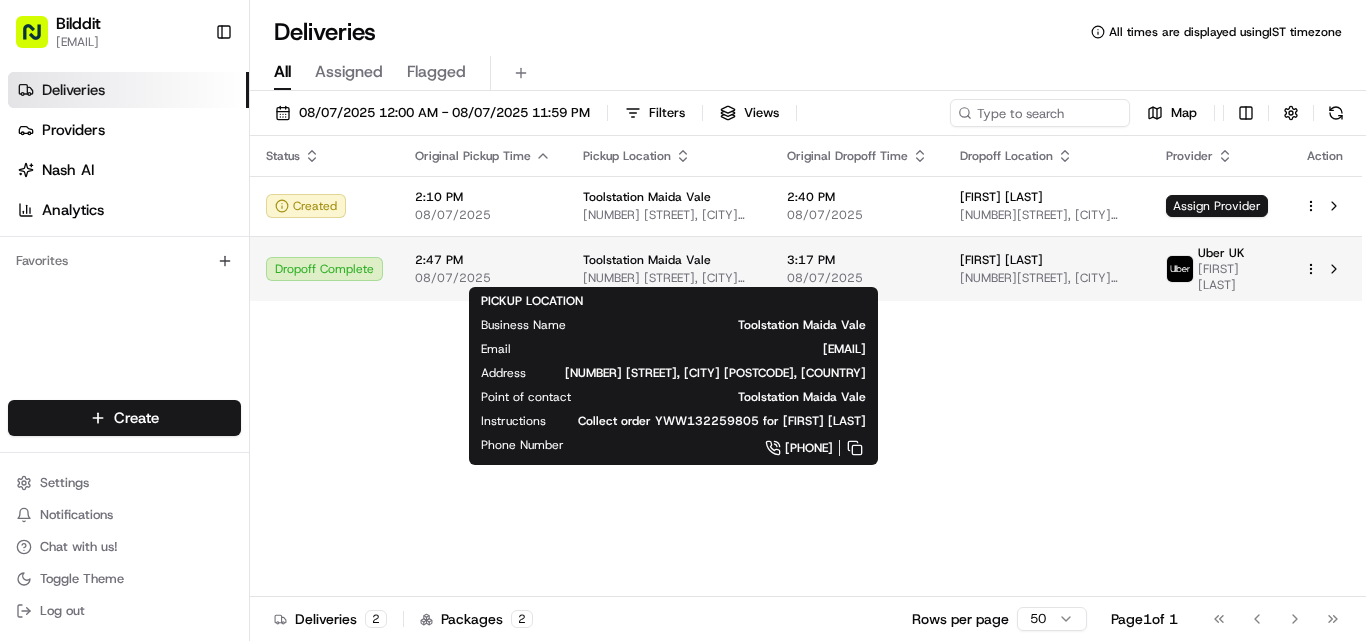 click on "[NUMBER] [STREET], [CITY] [POSTCODE], [COUNTRY]" at bounding box center [669, 278] 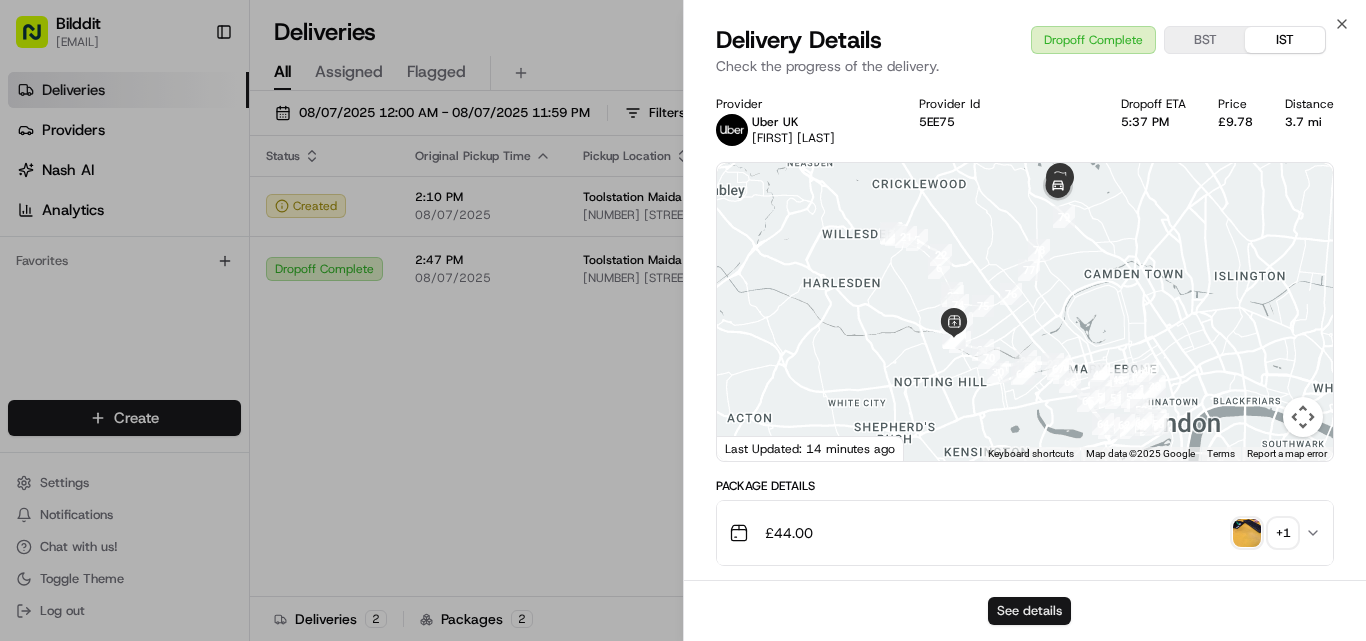 click on "See details" at bounding box center [1029, 611] 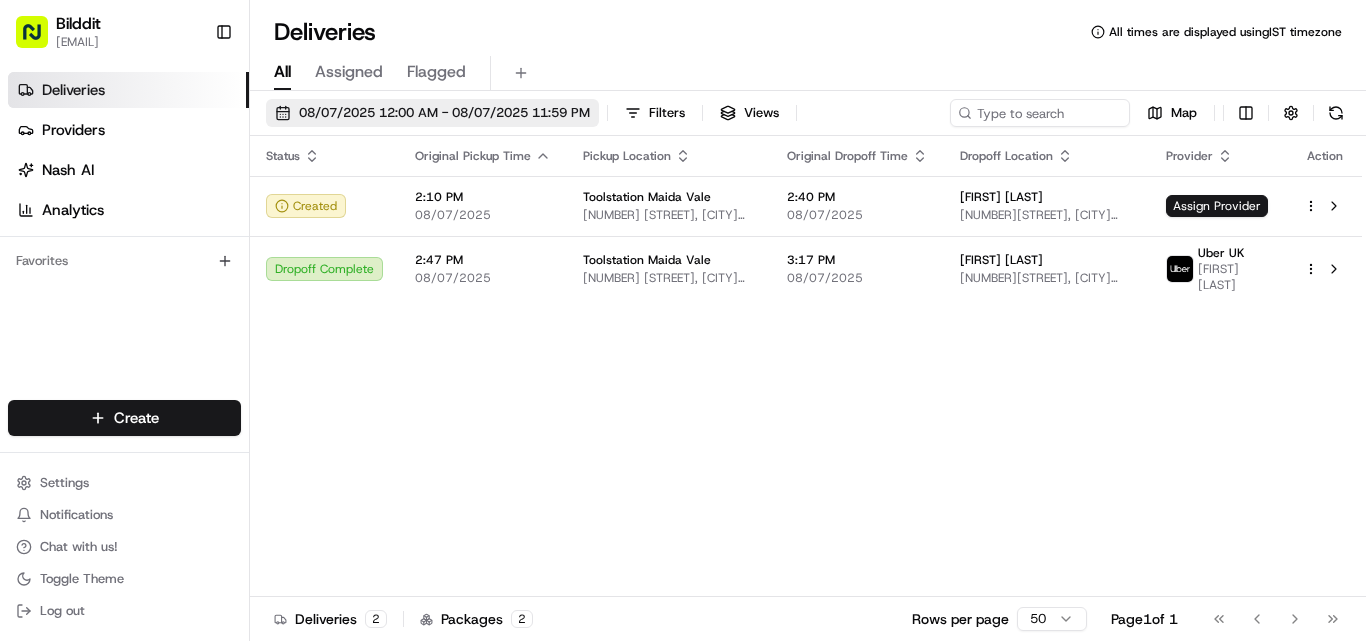 click on "08/07/2025 12:00 AM - 08/07/2025 11:59 PM" at bounding box center (444, 113) 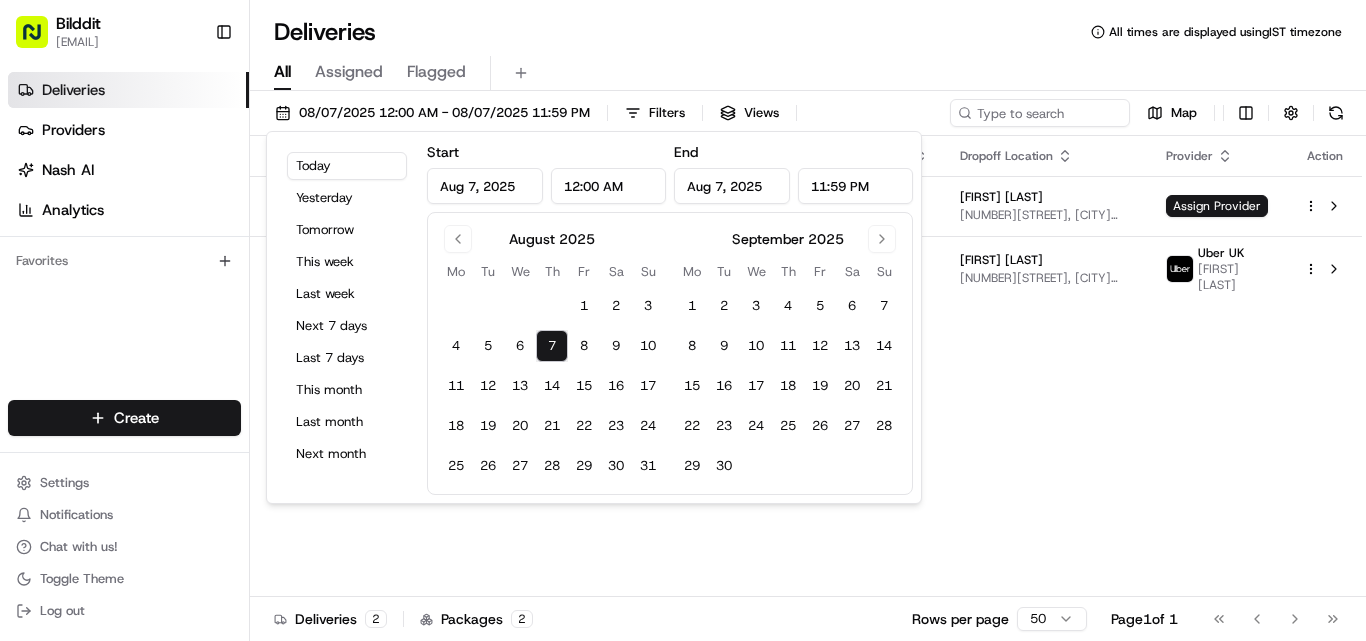 click on "Aug 7, 2025" at bounding box center (485, 186) 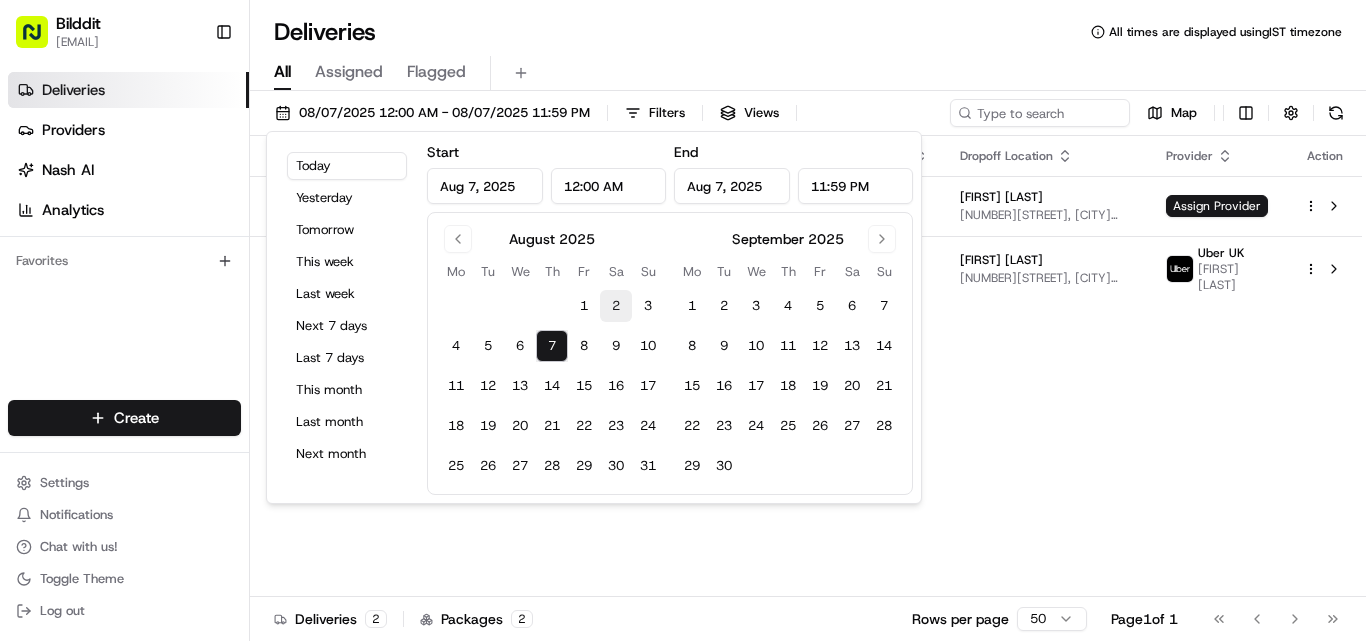 drag, startPoint x: 594, startPoint y: 306, endPoint x: 607, endPoint y: 302, distance: 13.601471 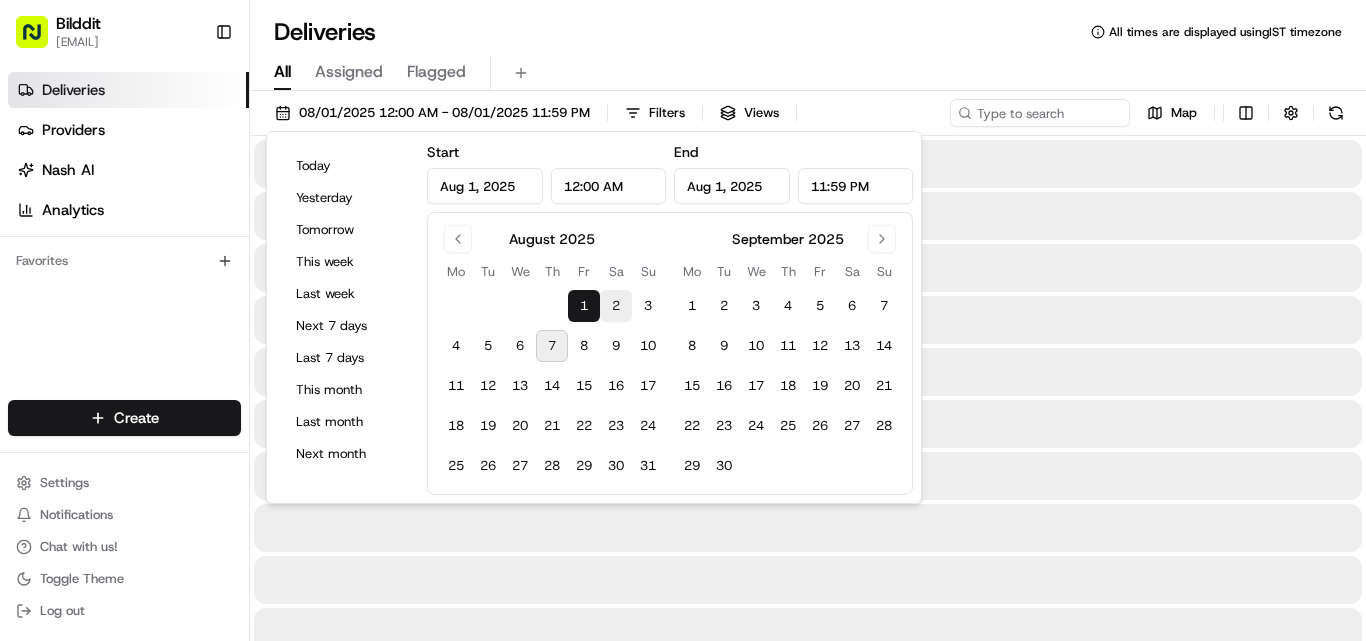 type on "Aug 1, 2025" 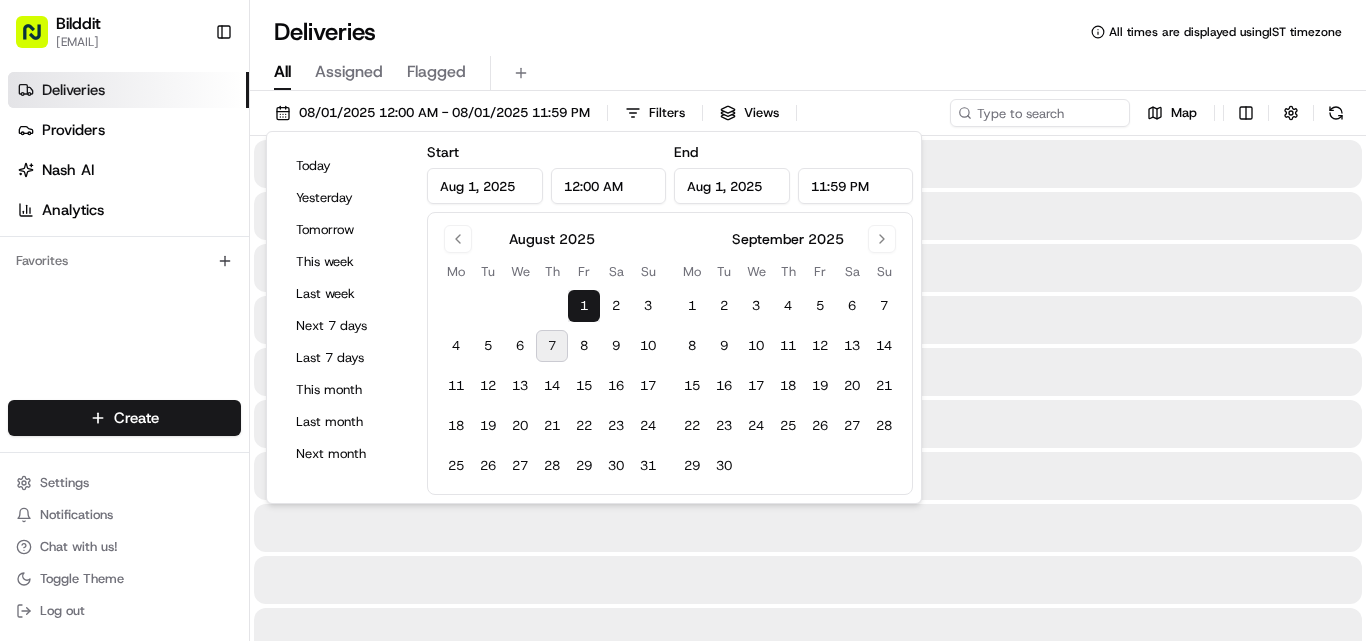 click on "Aug 1, 2025" at bounding box center (732, 186) 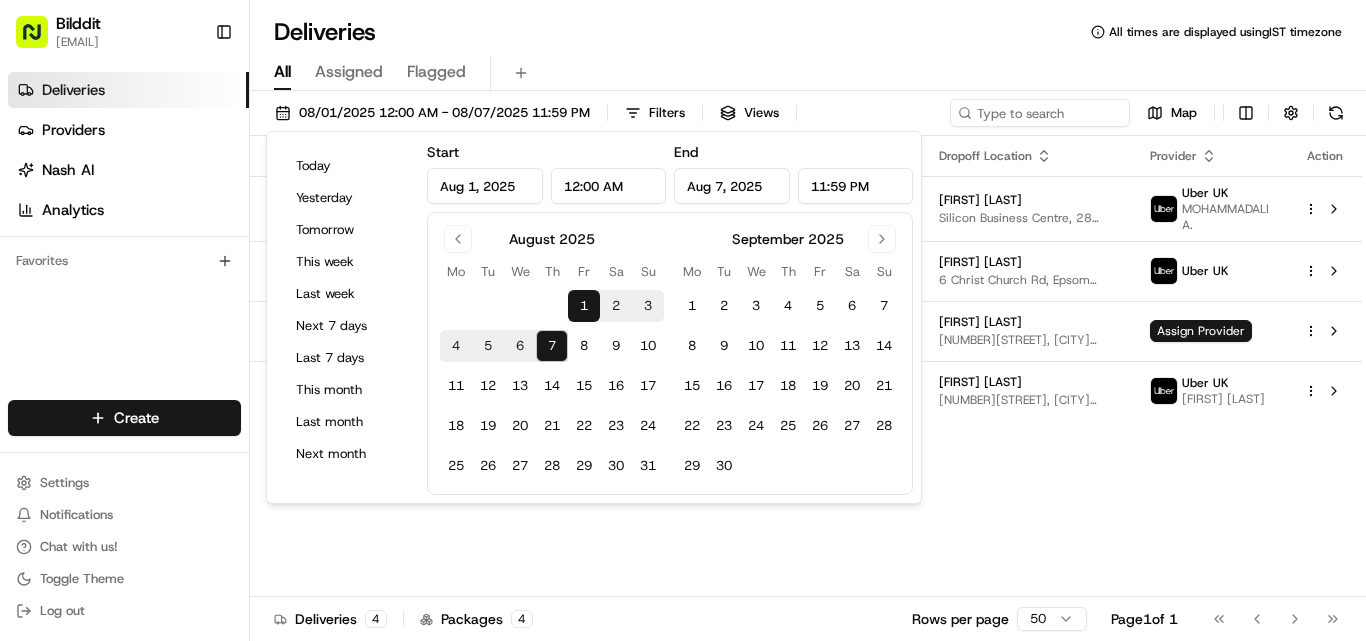 click on "Status Original Pickup Time Pickup Location Original Dropoff Time Dropoff Location Provider Action Dropoff Complete 4:15 PM 08/02/2025 Toolstation Park Royal Abbey Rd, London NW10 7UL, UK 4:45 PM 08/02/2025 Marian Ciulei Silicon Business Centre, 28 Wadsworth Rd, Perivale, Greenford UB6 7JZ, UK Uber UK MOHAMMADALI A. Canceled 3:10 PM 08/04/2025 Toolstation Epsom Nonsuch Industrial Estate, Kiln Ln, Epsom KT17 1DH, UK 3:40 PM 08/04/2025 Jon Fewell 6 Christ Church Rd, Epsom KT19 8NE, UK Uber UK Created 2:10 PM 08/07/2025 Toolstation Maida Vale 413 Harrow Rd, London W9 3NF, UK 2:40 PM 08/07/2025 Mike Bishop 12B Keats Grove, London NW3 2RN, UK Assign Provider Dropoff Complete 2:47 PM 08/07/2025 Toolstation Maida Vale 413 Harrow Rd, London W9 3NF, UK 3:17 PM 08/07/2025 Mike Bishop 12B Keats Grove, London NW3 2RN, UK Uber UK FAREED H." at bounding box center [806, 366] 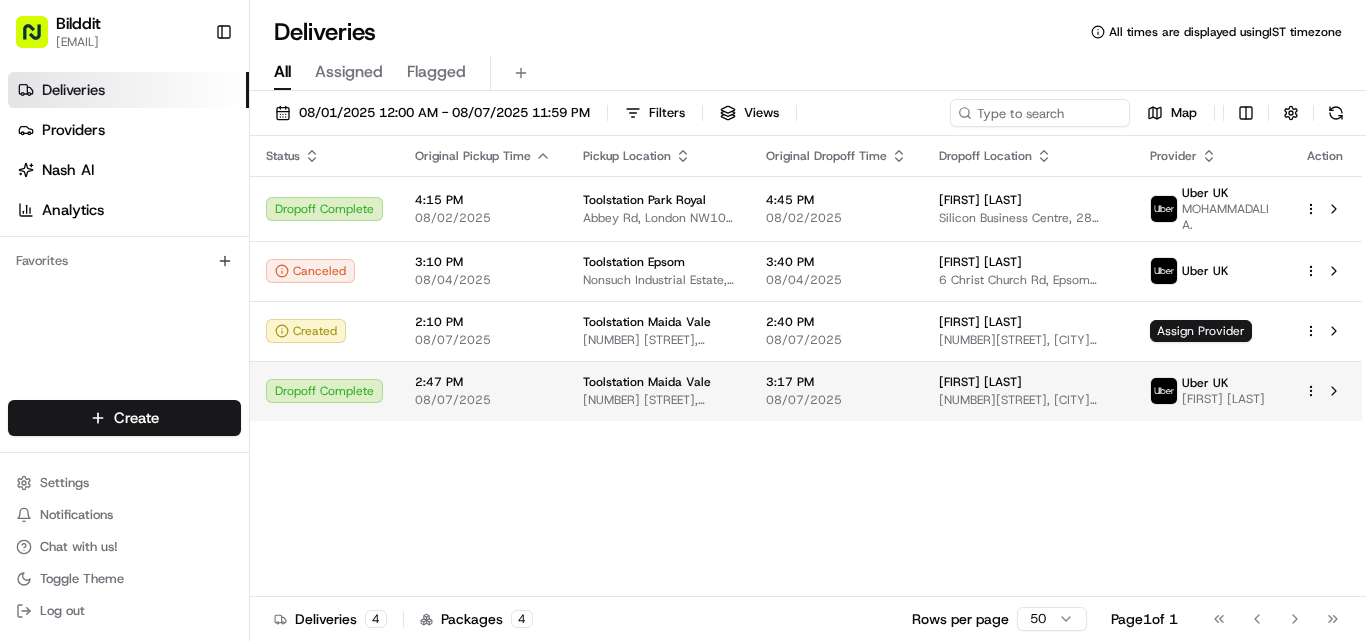 click on "08/07/2025" at bounding box center (483, 400) 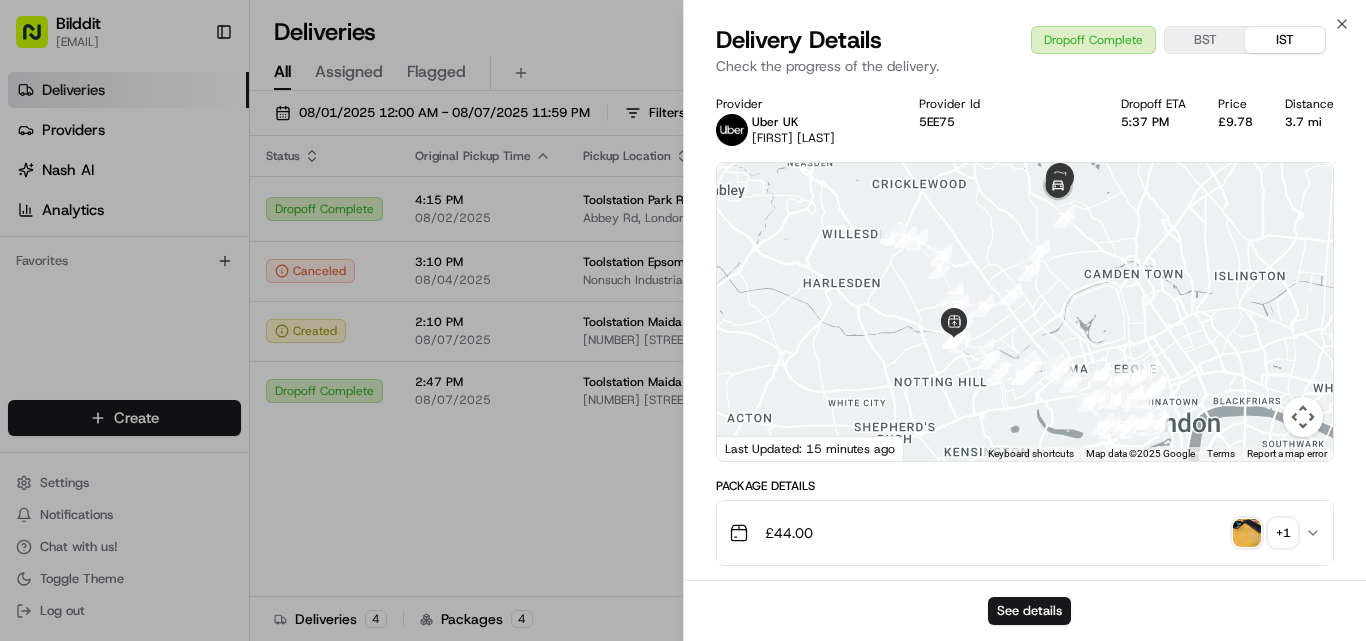 click on "See details" at bounding box center (1025, 610) 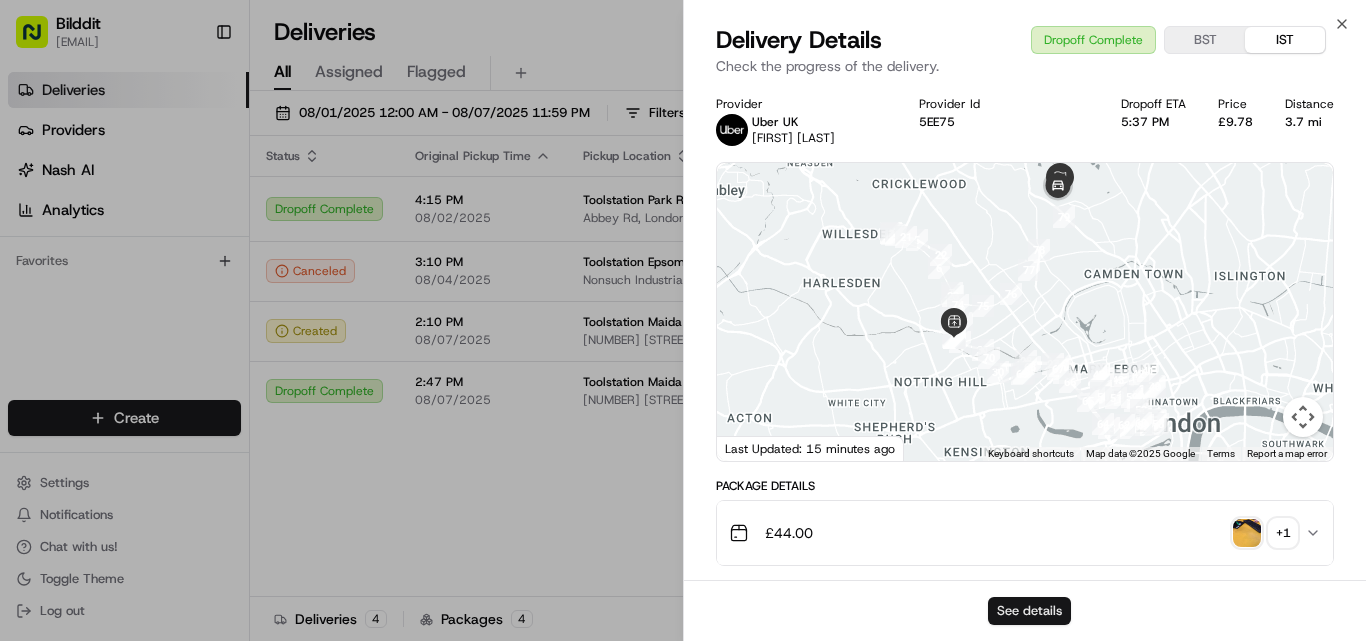 click on "See details" at bounding box center [1029, 611] 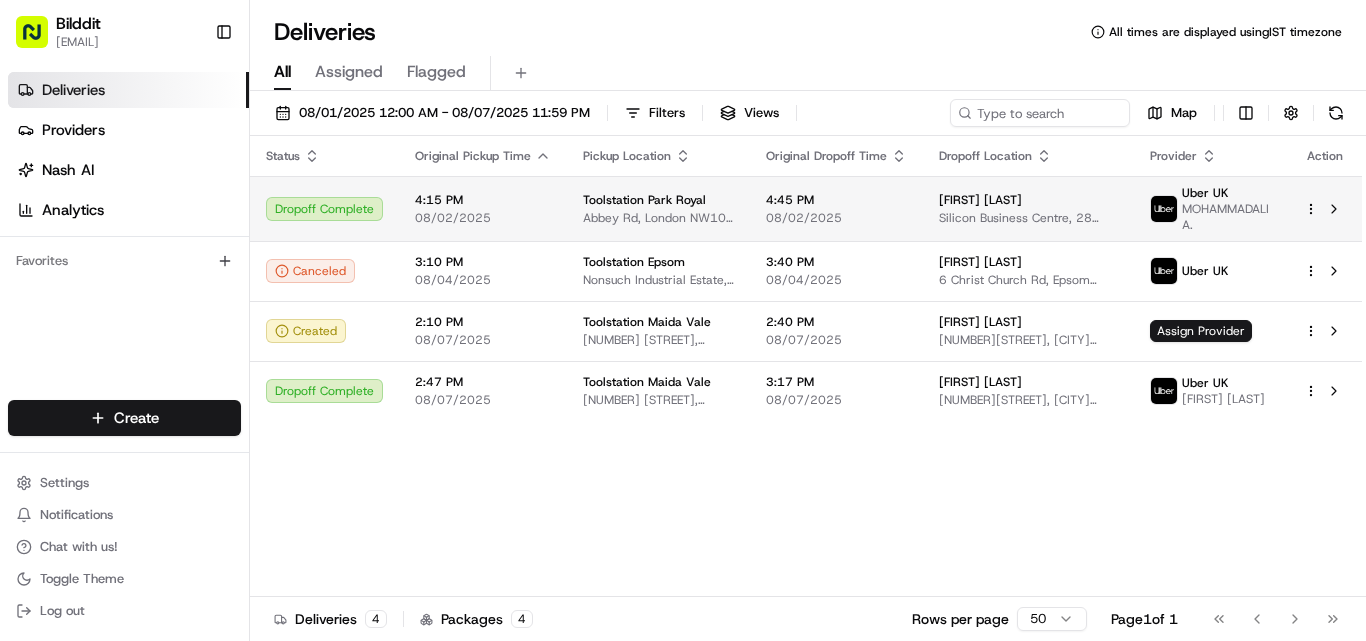 click on "08/02/2025" at bounding box center [483, 218] 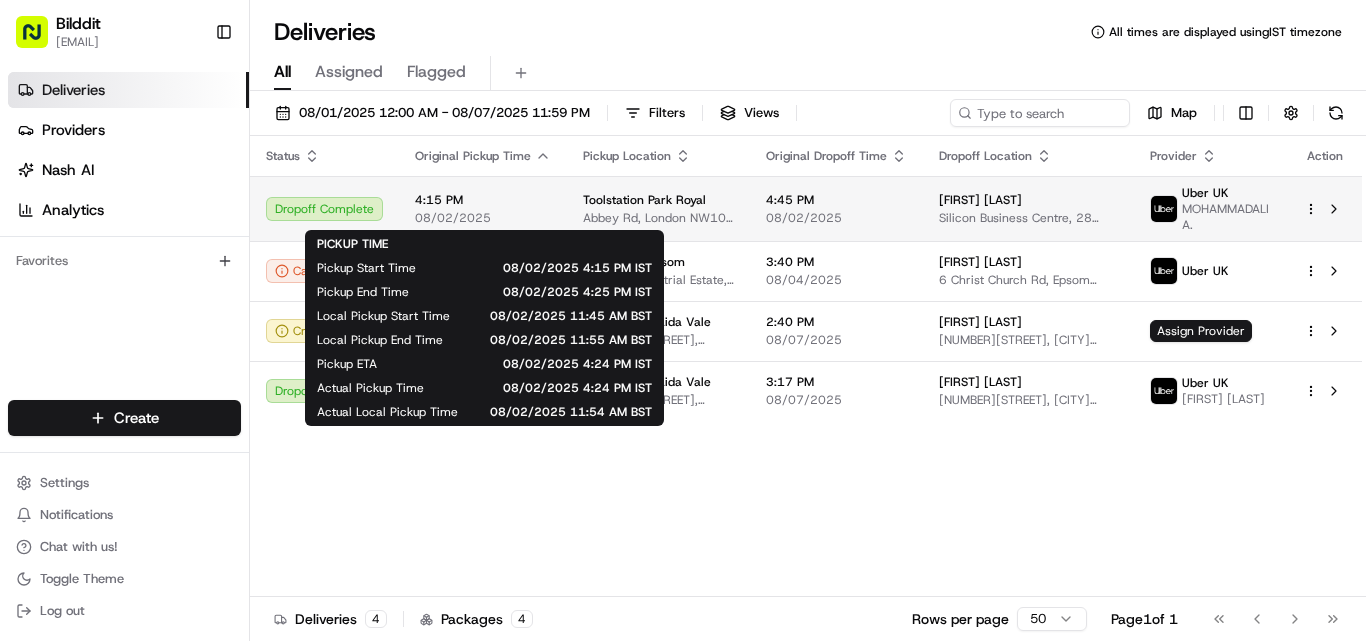 click on "4:15 PM" at bounding box center (483, 200) 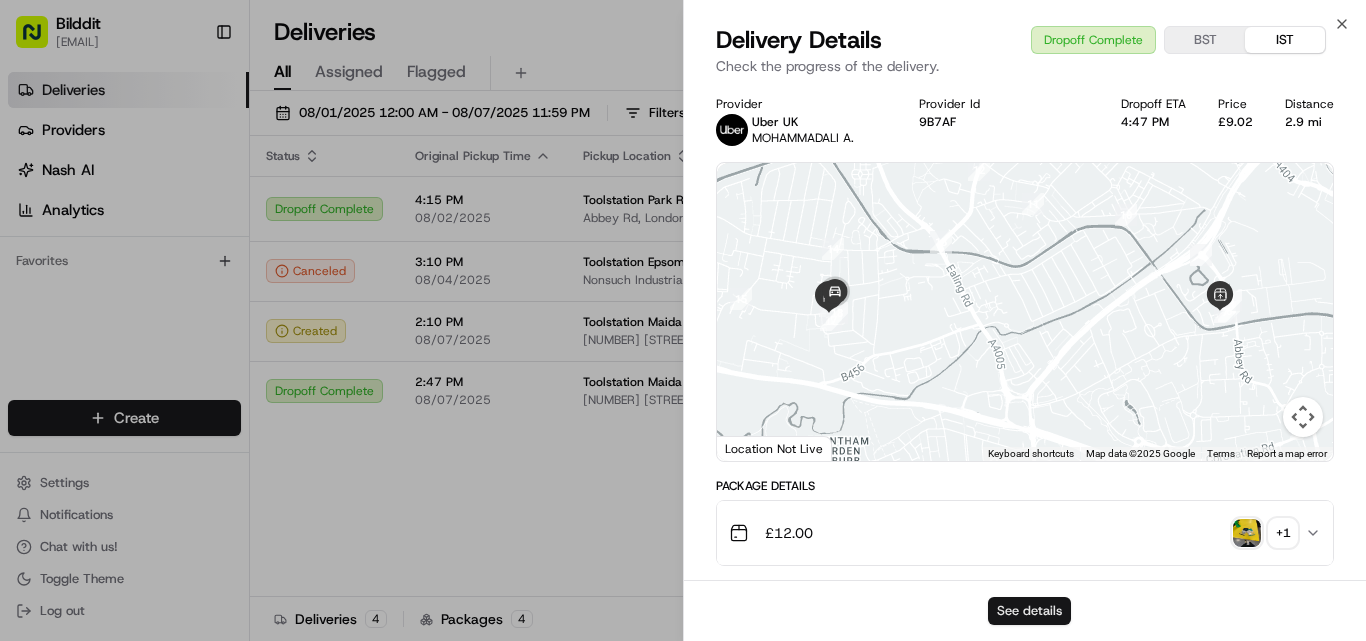 click on "See details" at bounding box center [1029, 611] 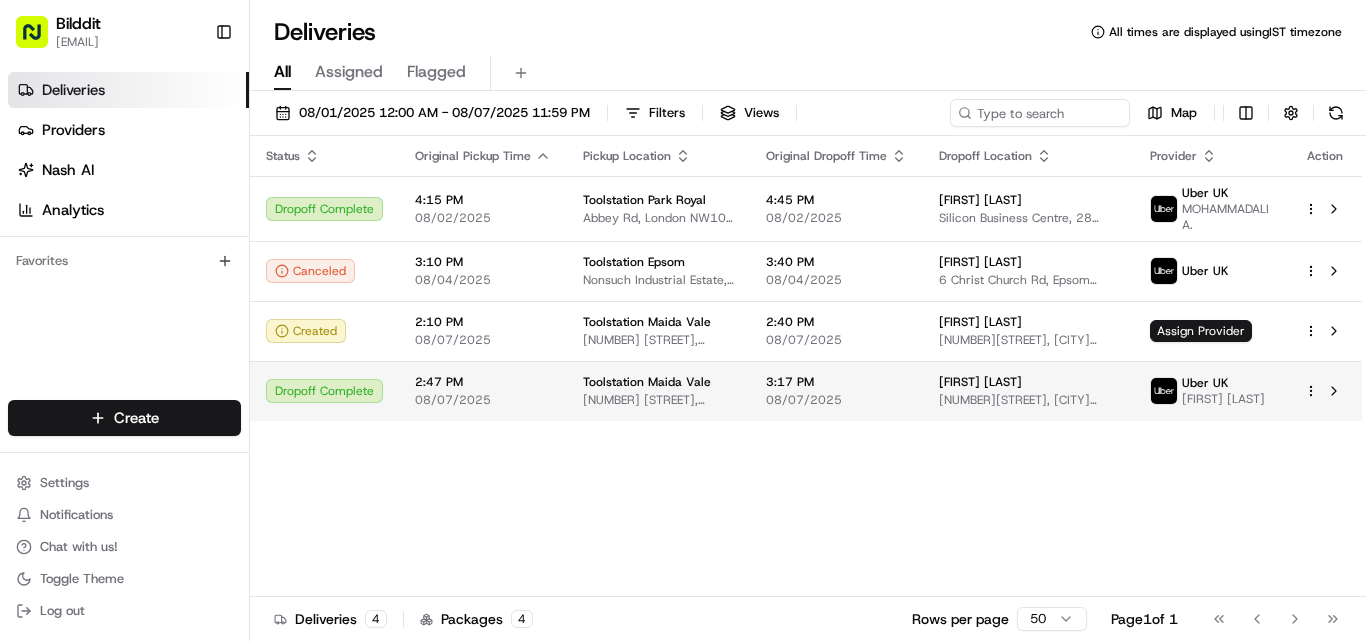 click on "08/07/2025" at bounding box center [483, 400] 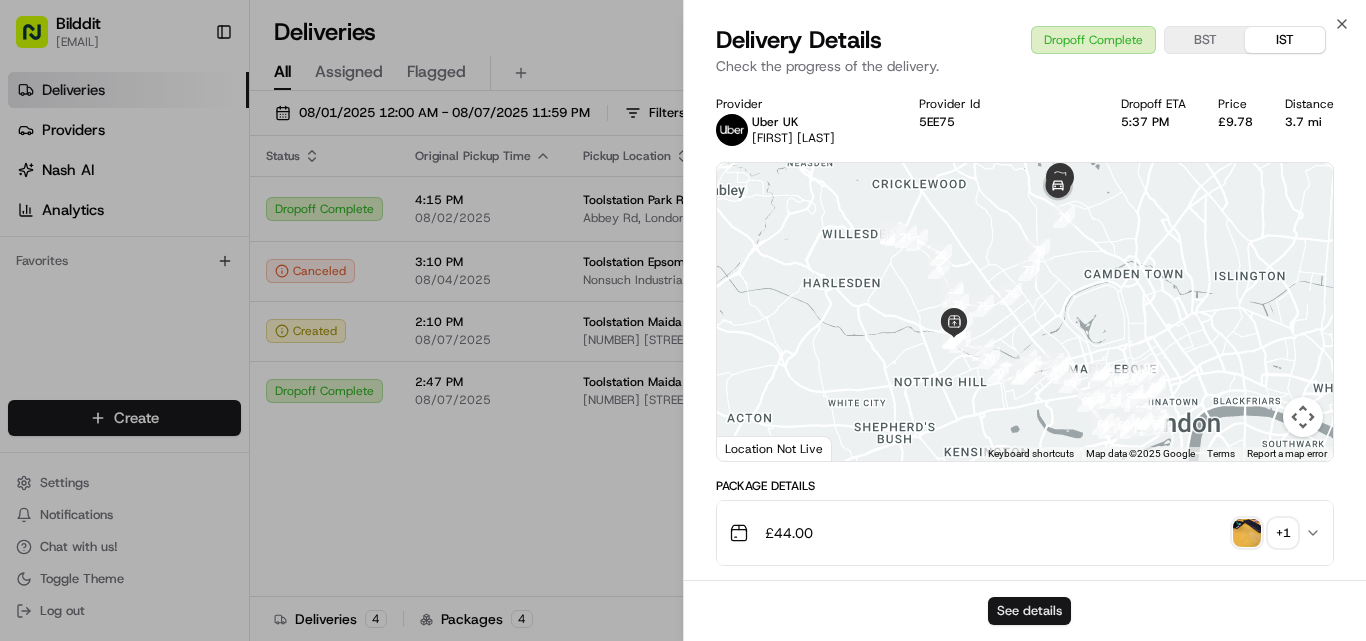 click on "See details" at bounding box center [1029, 611] 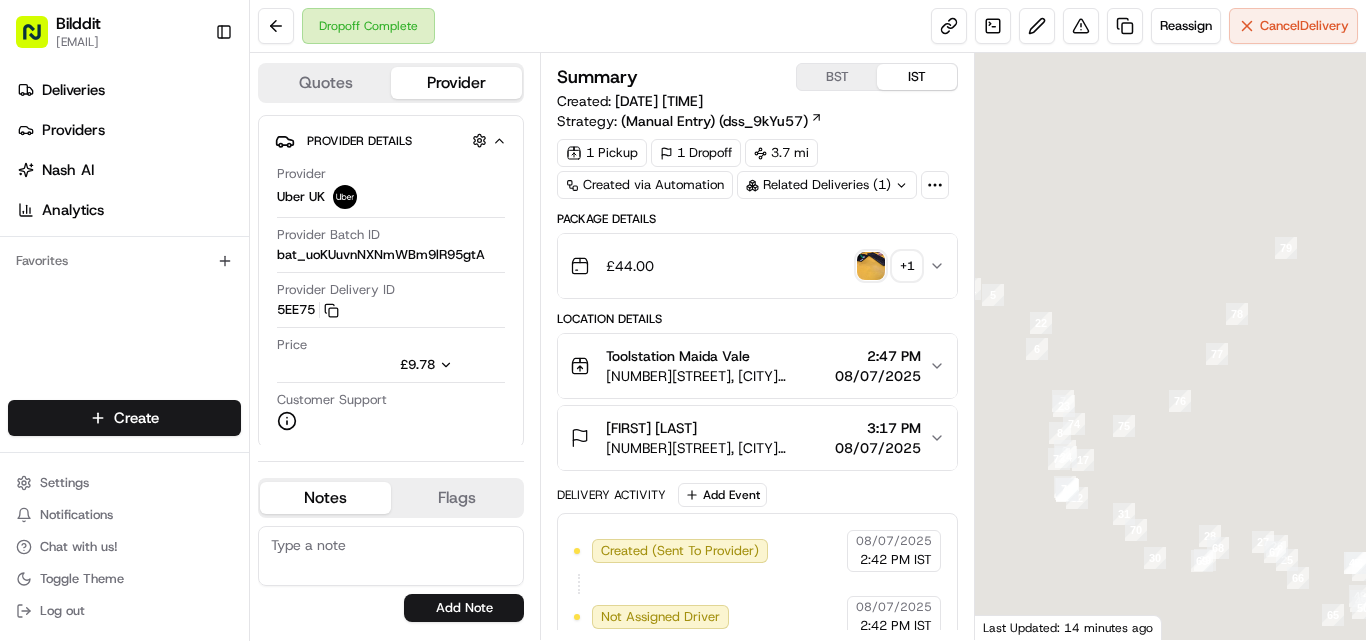 scroll, scrollTop: 0, scrollLeft: 0, axis: both 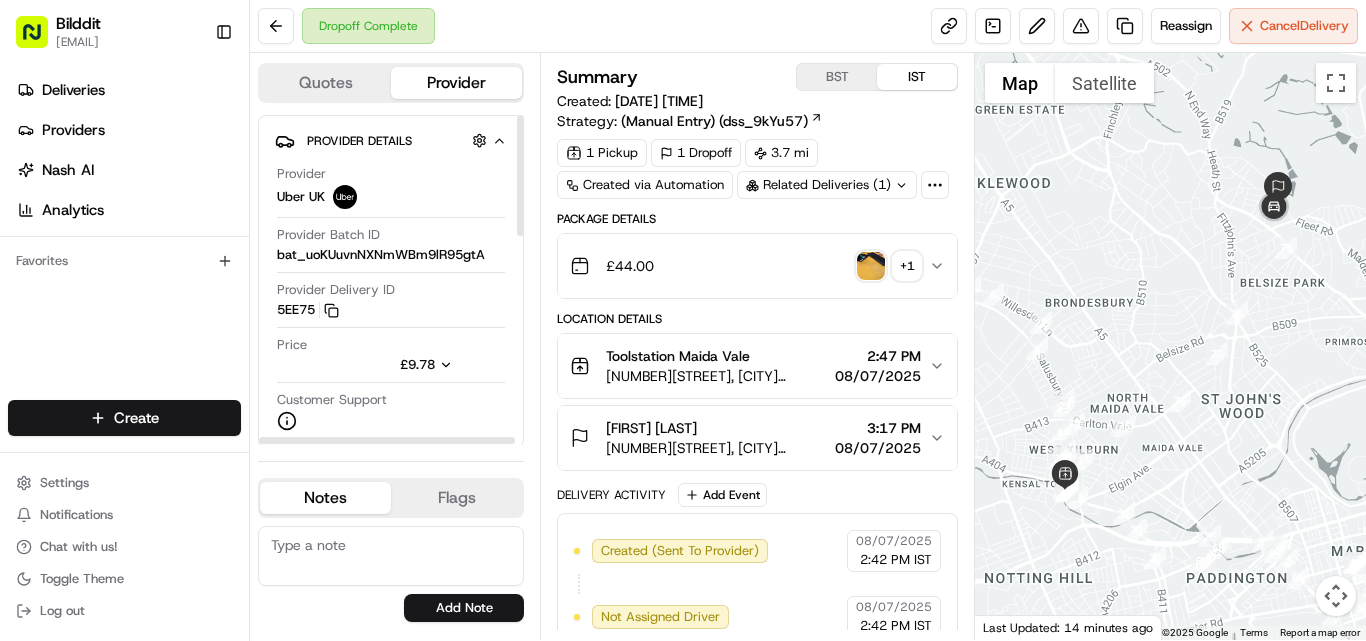click on "£9.78" at bounding box center (410, 365) 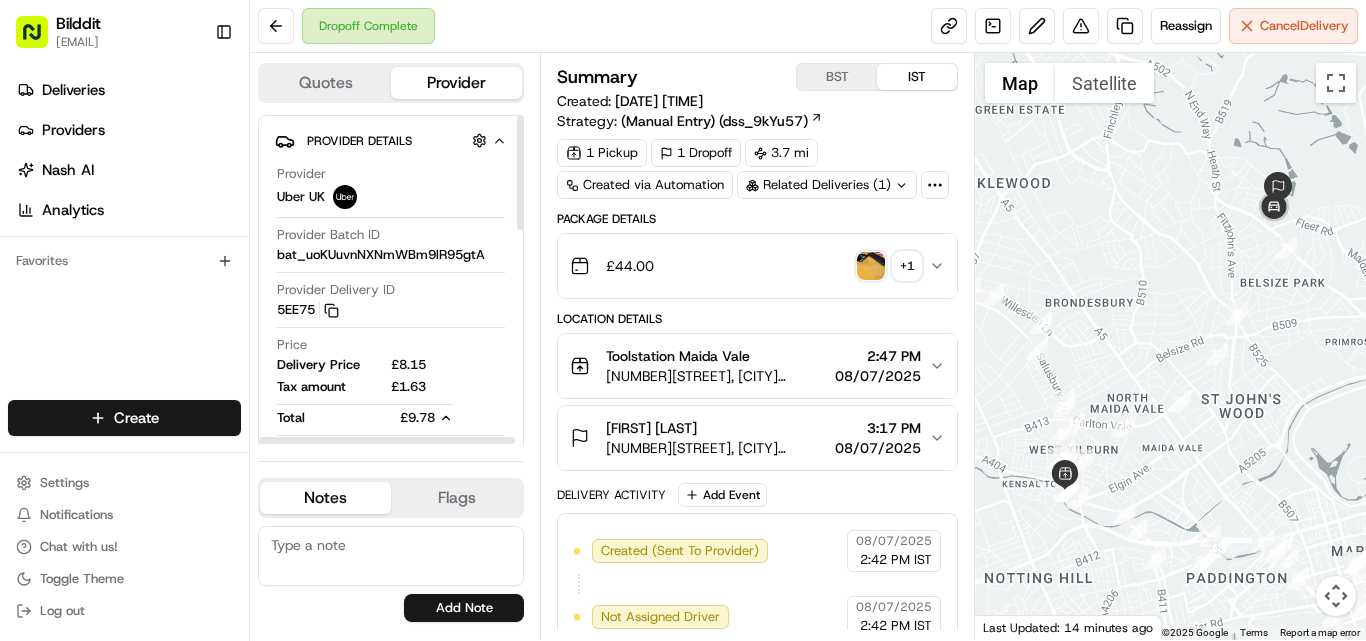 type 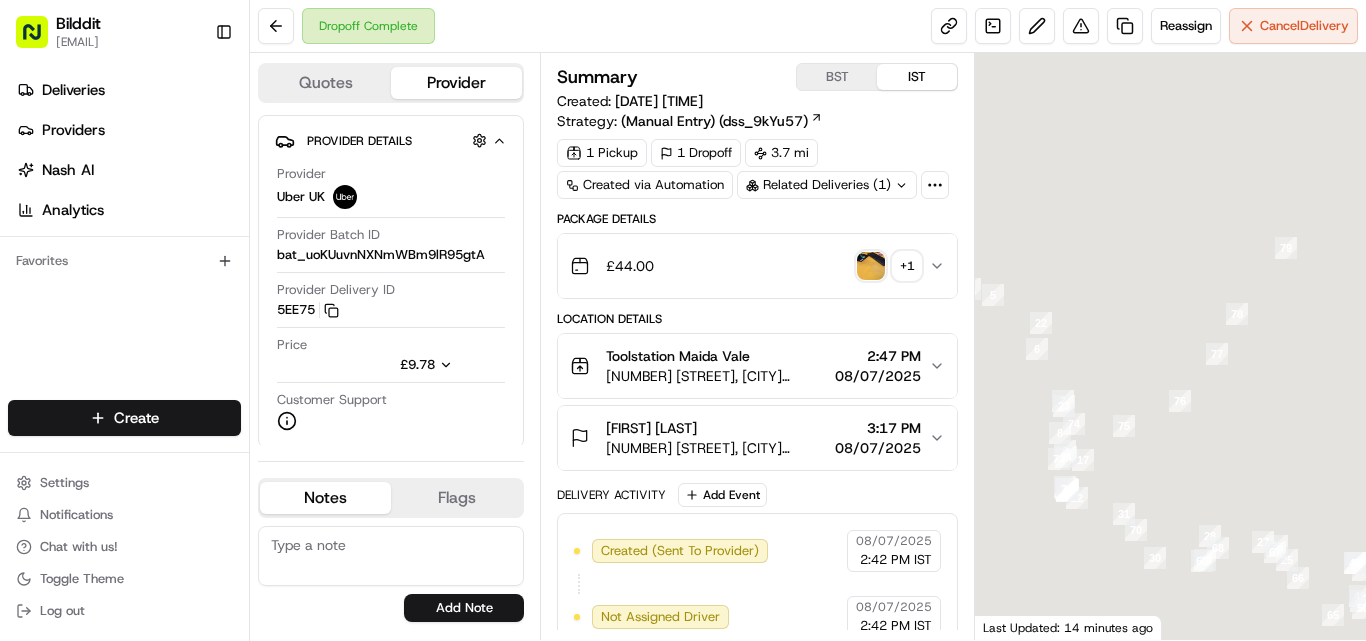 scroll, scrollTop: 0, scrollLeft: 0, axis: both 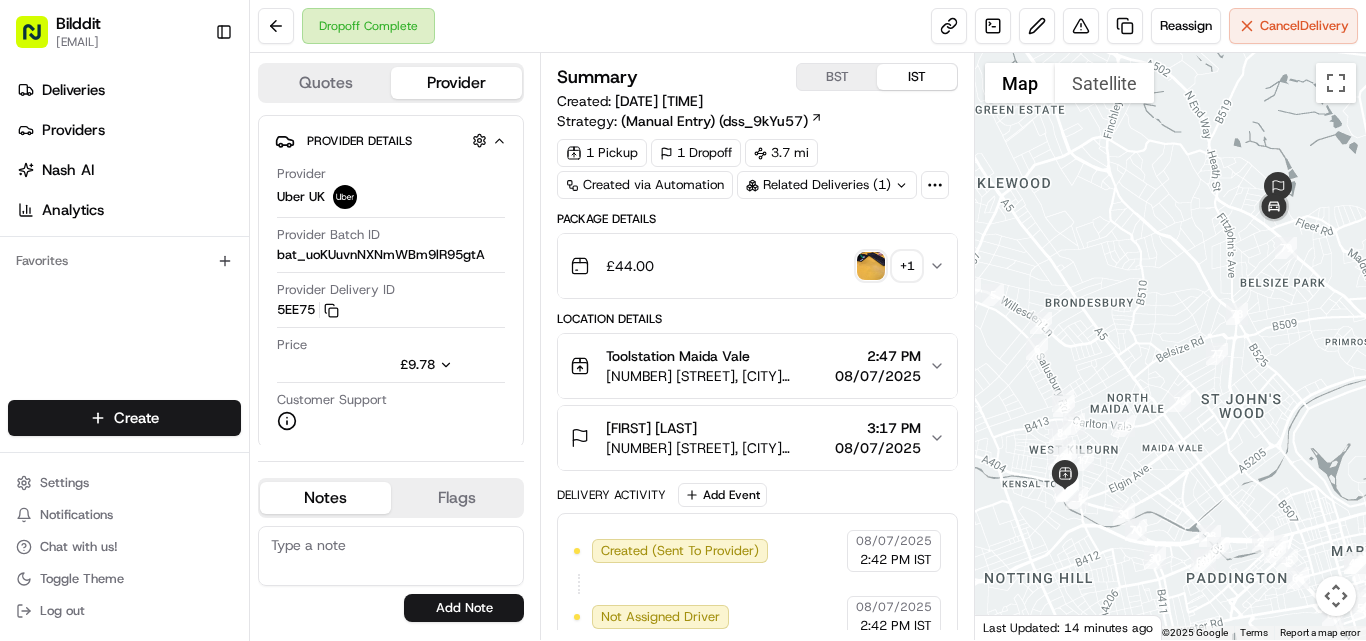 click on "£ 44.00 + 1" at bounding box center (749, 266) 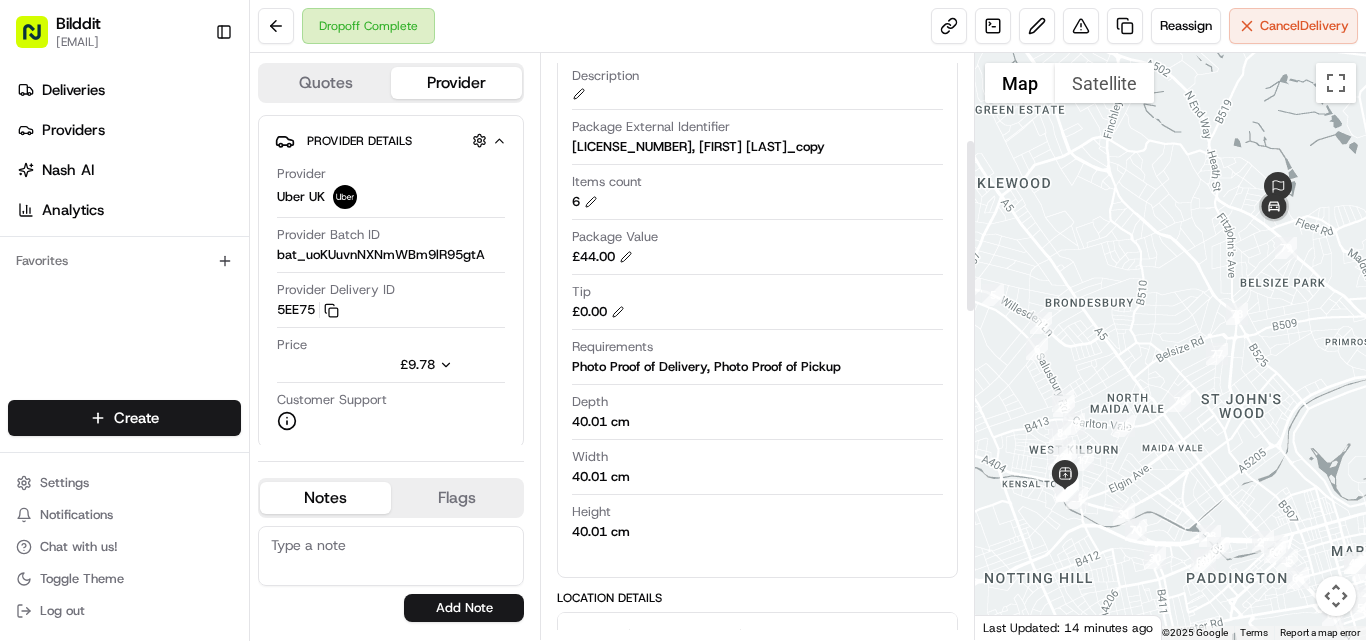 scroll, scrollTop: 0, scrollLeft: 0, axis: both 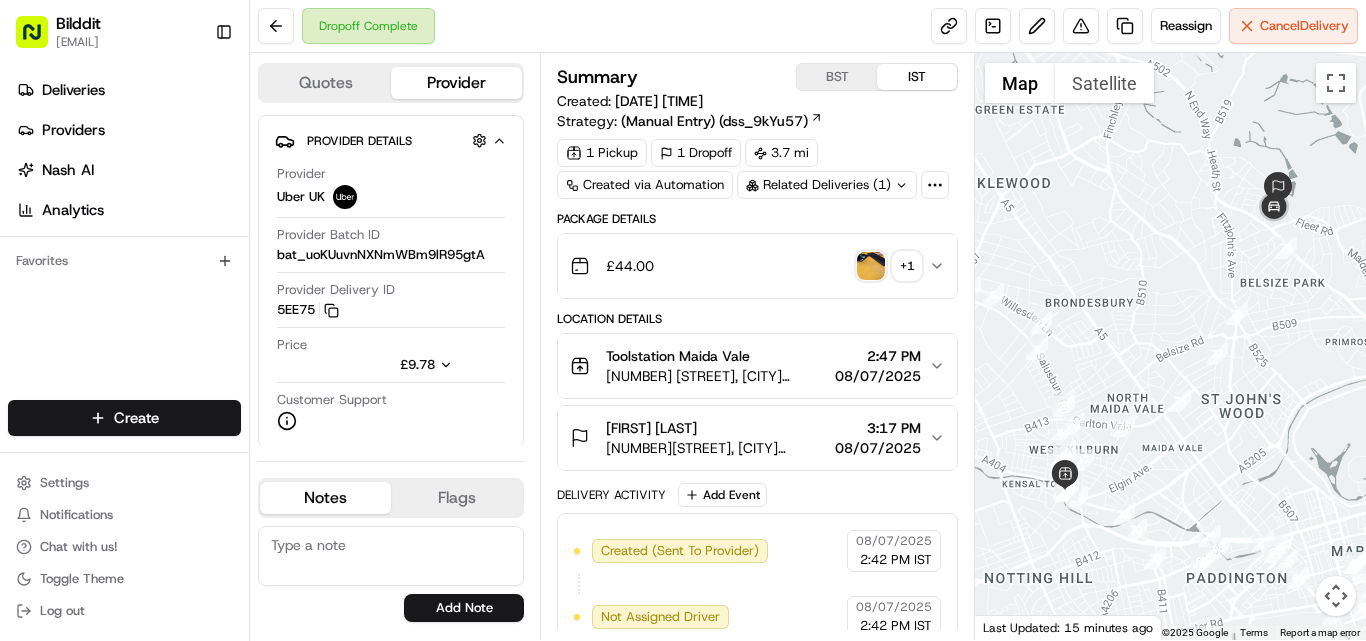 click 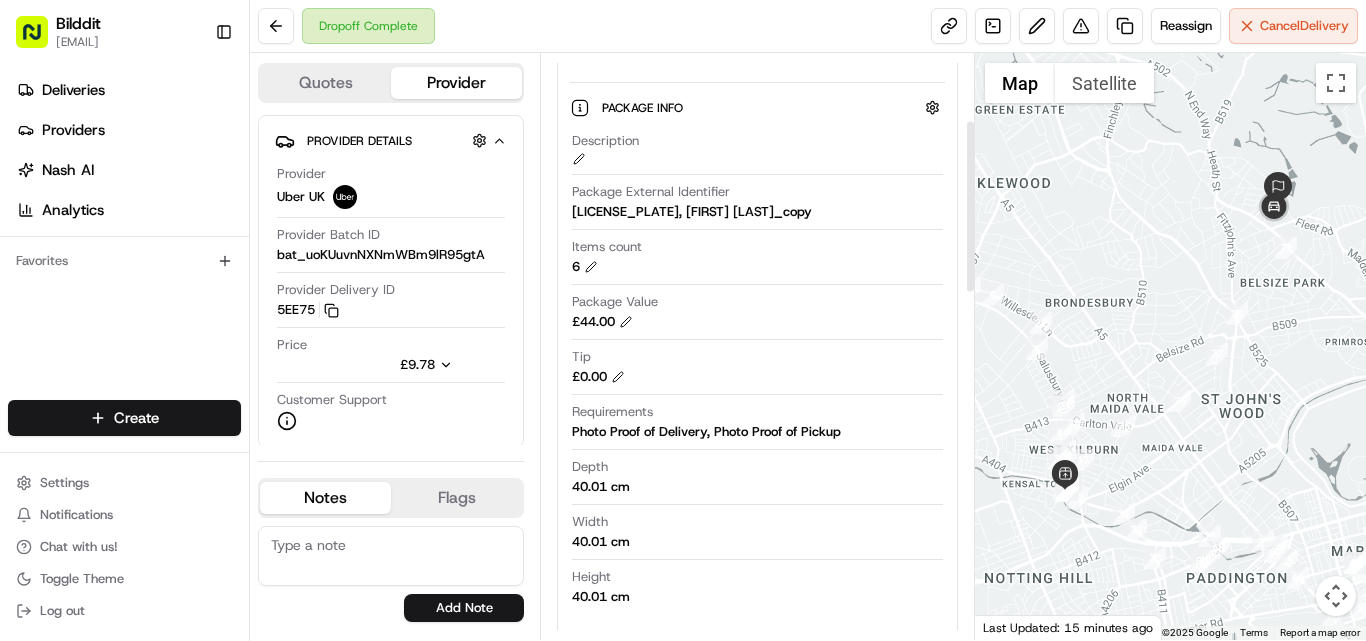 scroll, scrollTop: 0, scrollLeft: 0, axis: both 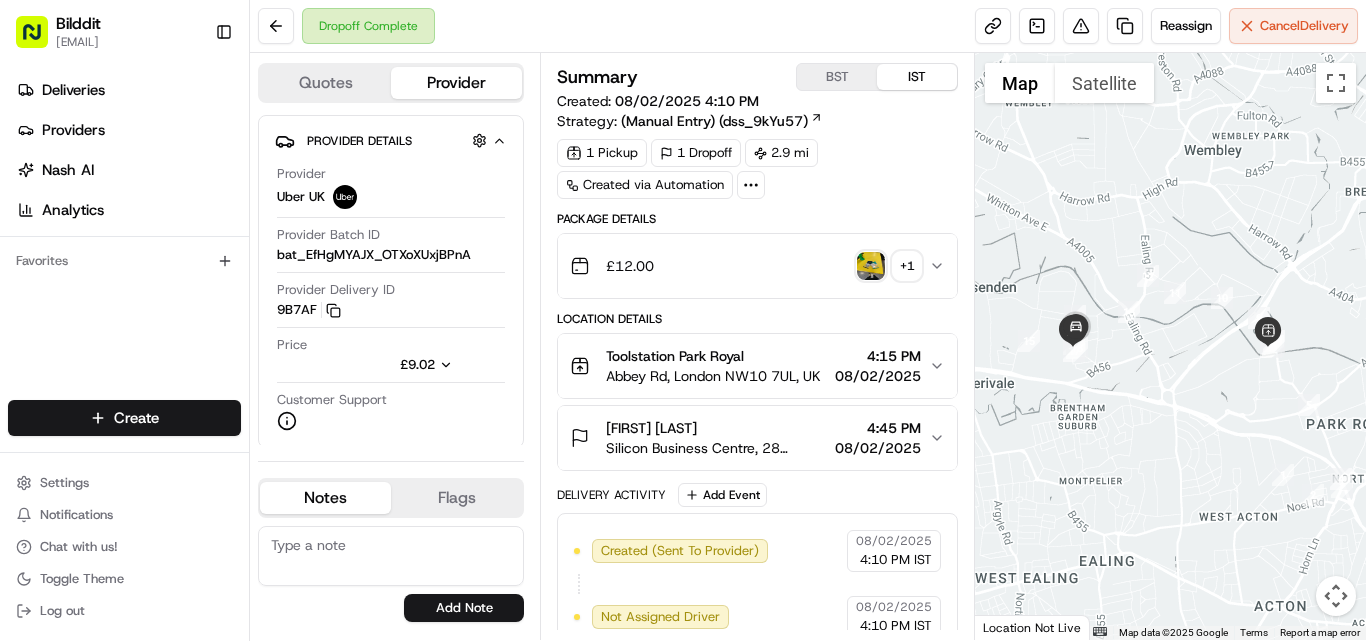 click 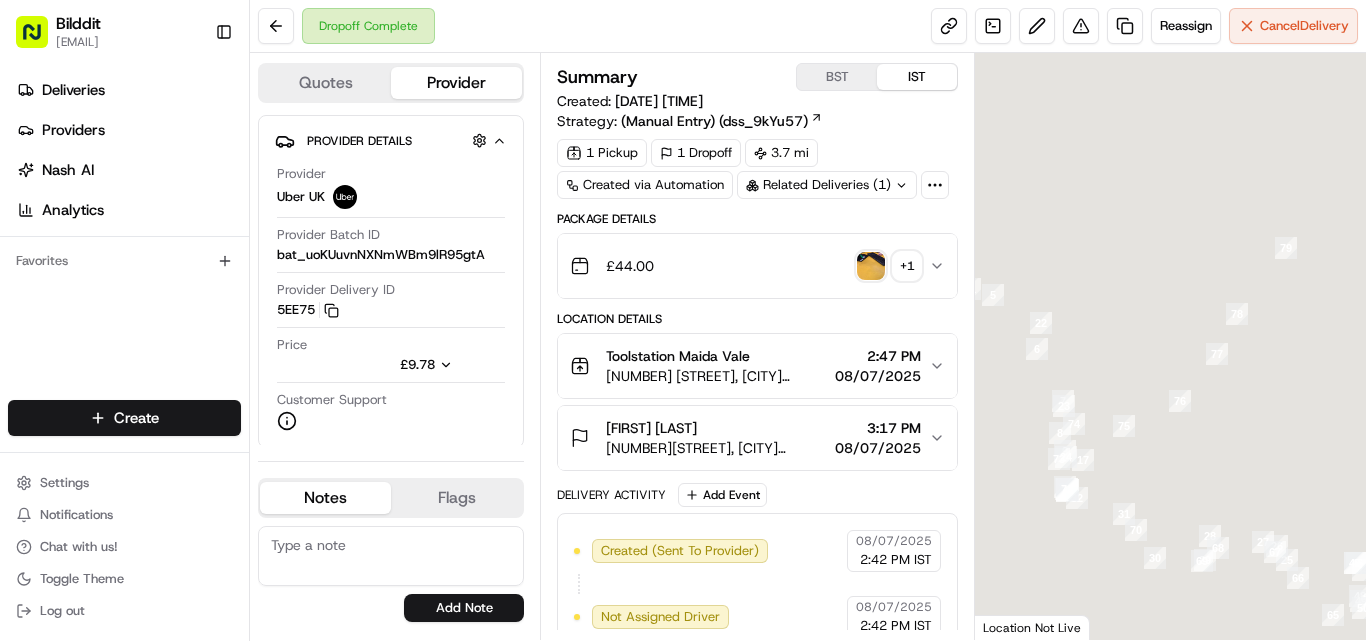 scroll, scrollTop: 0, scrollLeft: 0, axis: both 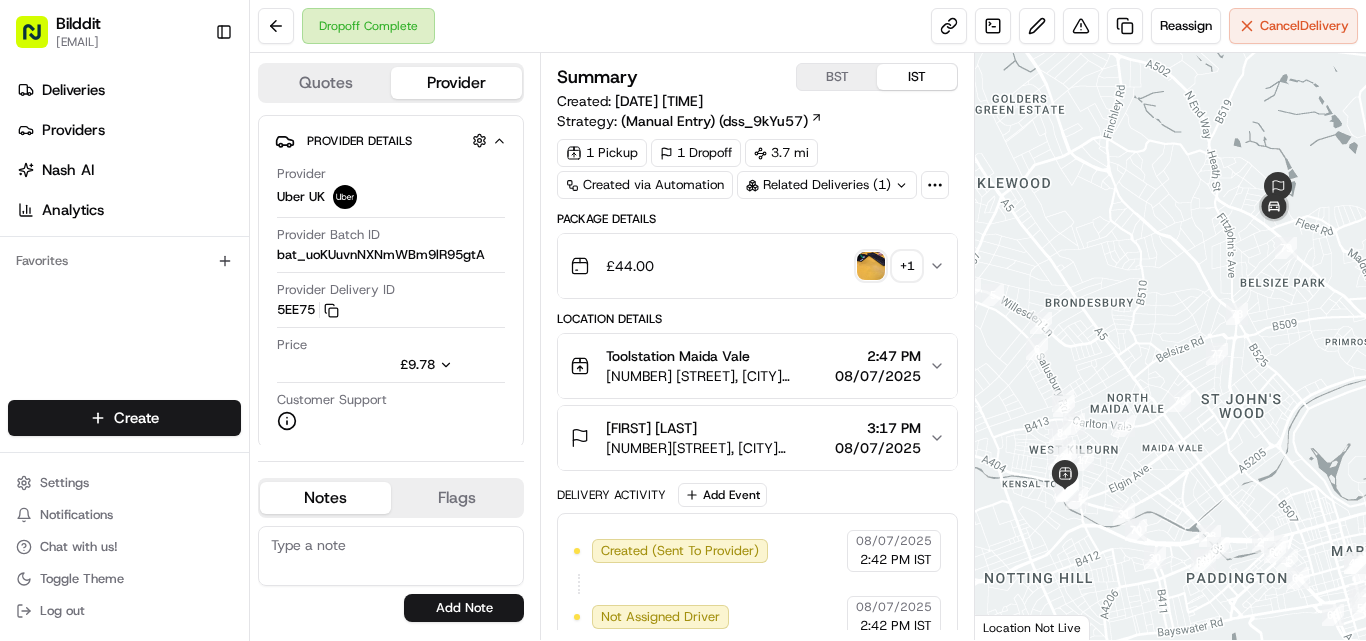 click 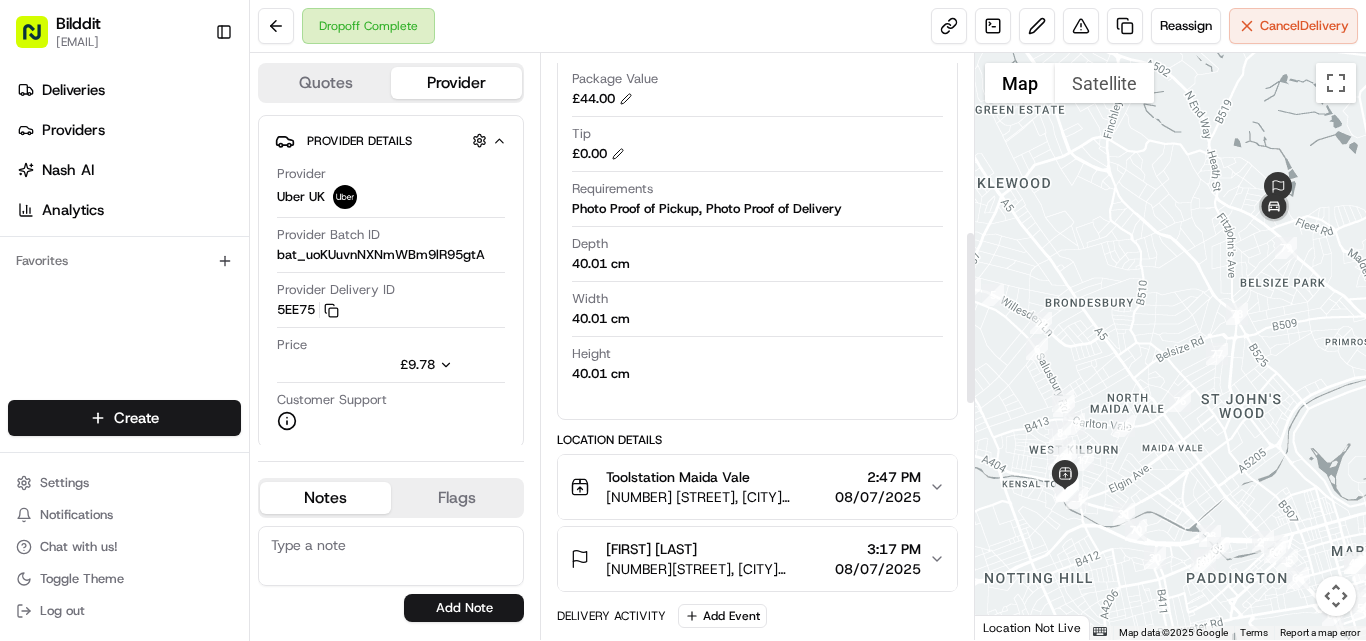 scroll, scrollTop: 600, scrollLeft: 0, axis: vertical 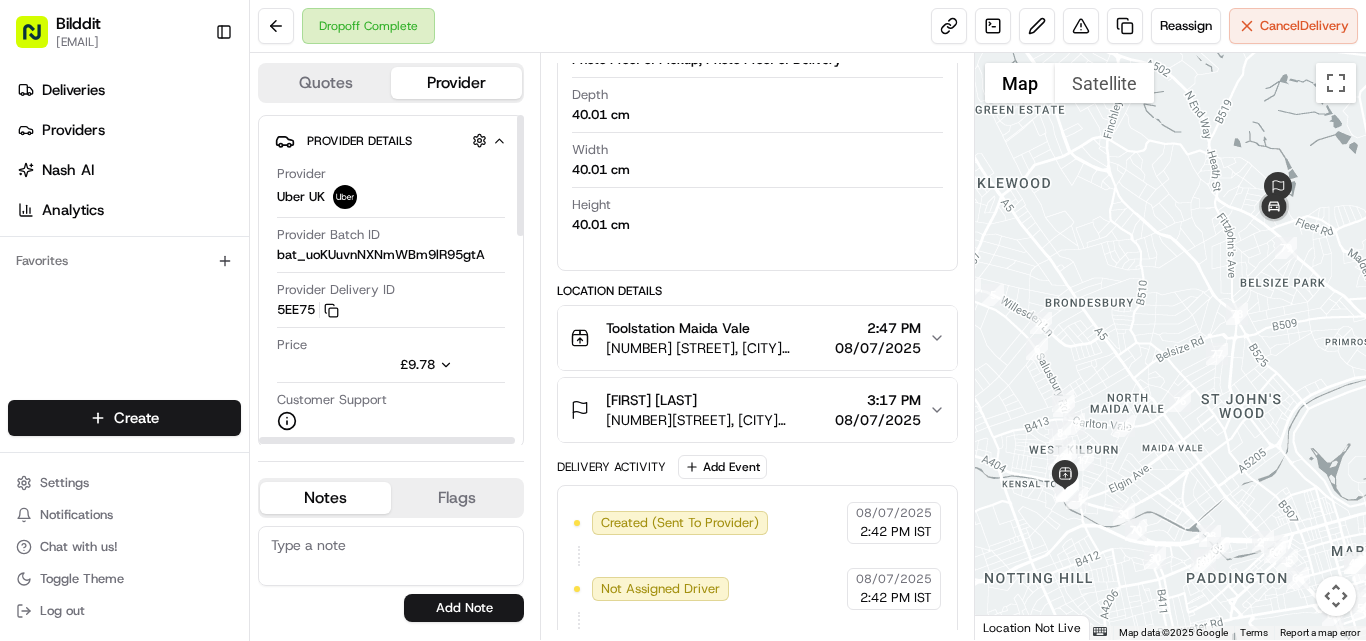 click 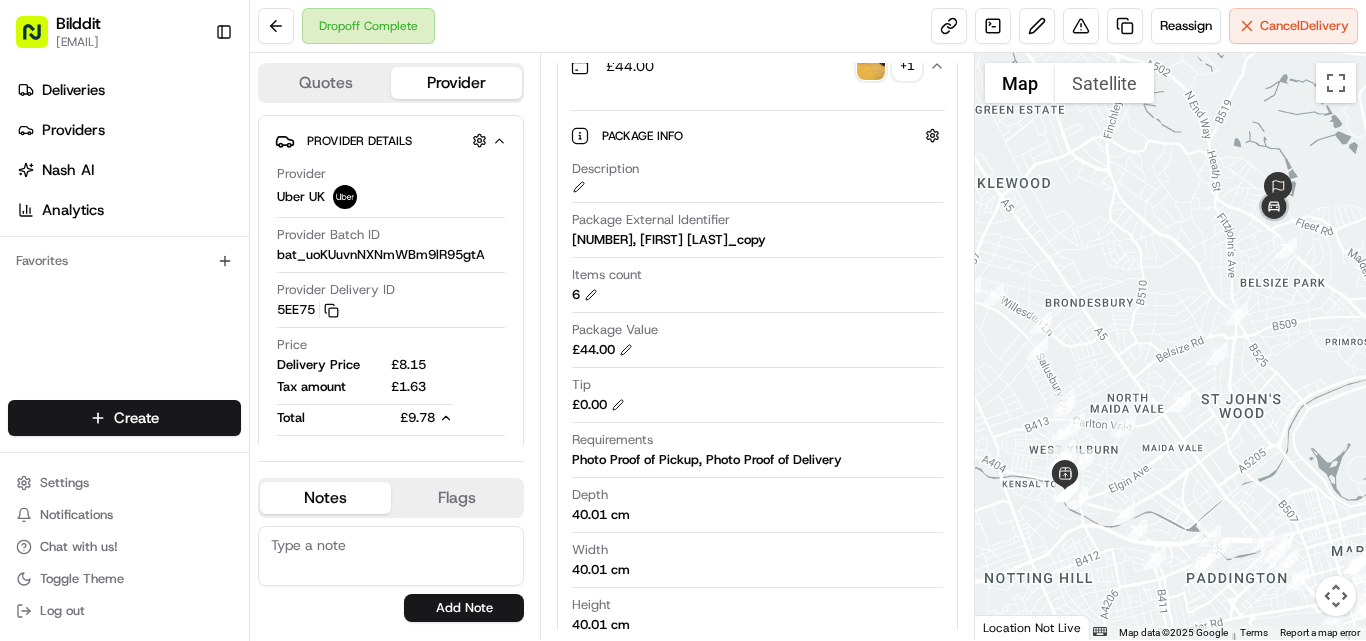 scroll, scrollTop: 100, scrollLeft: 0, axis: vertical 